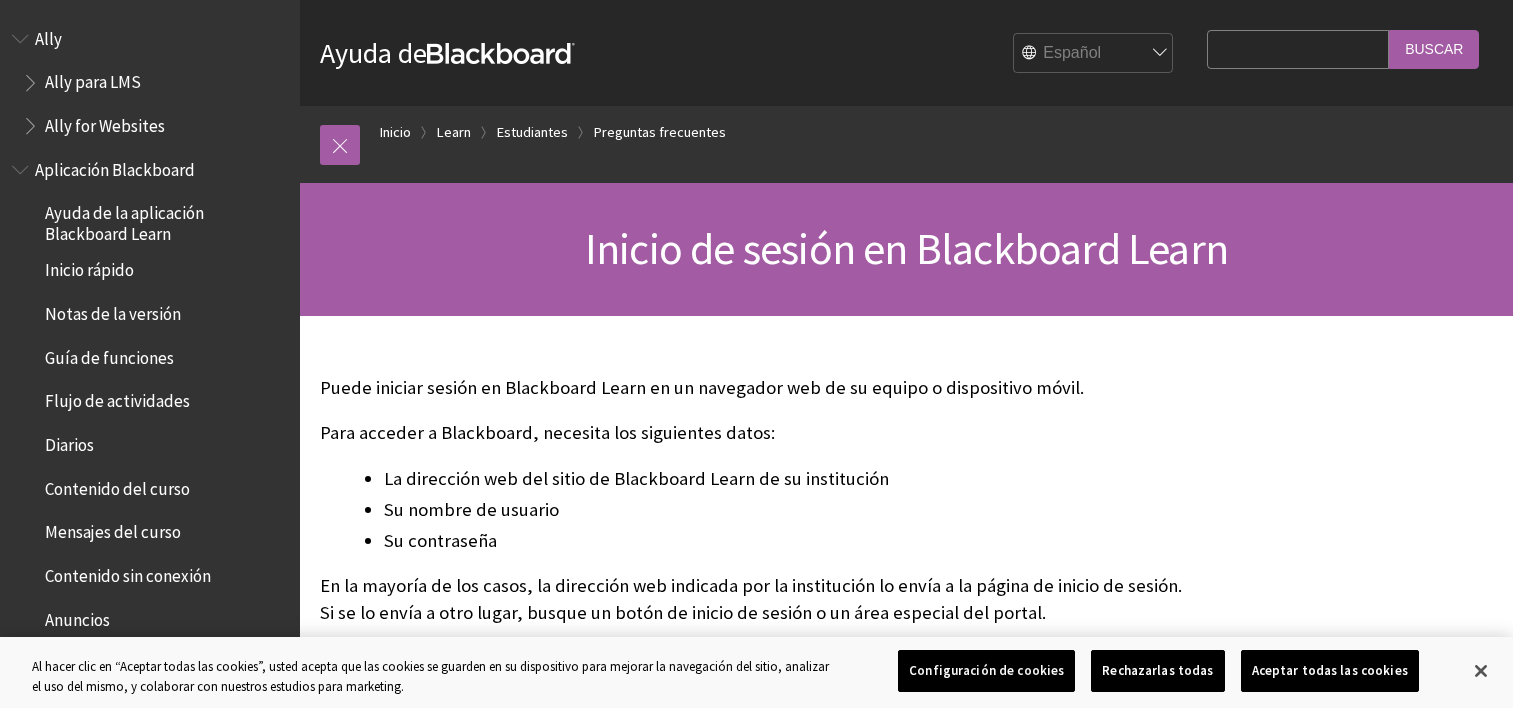 scroll, scrollTop: 0, scrollLeft: 0, axis: both 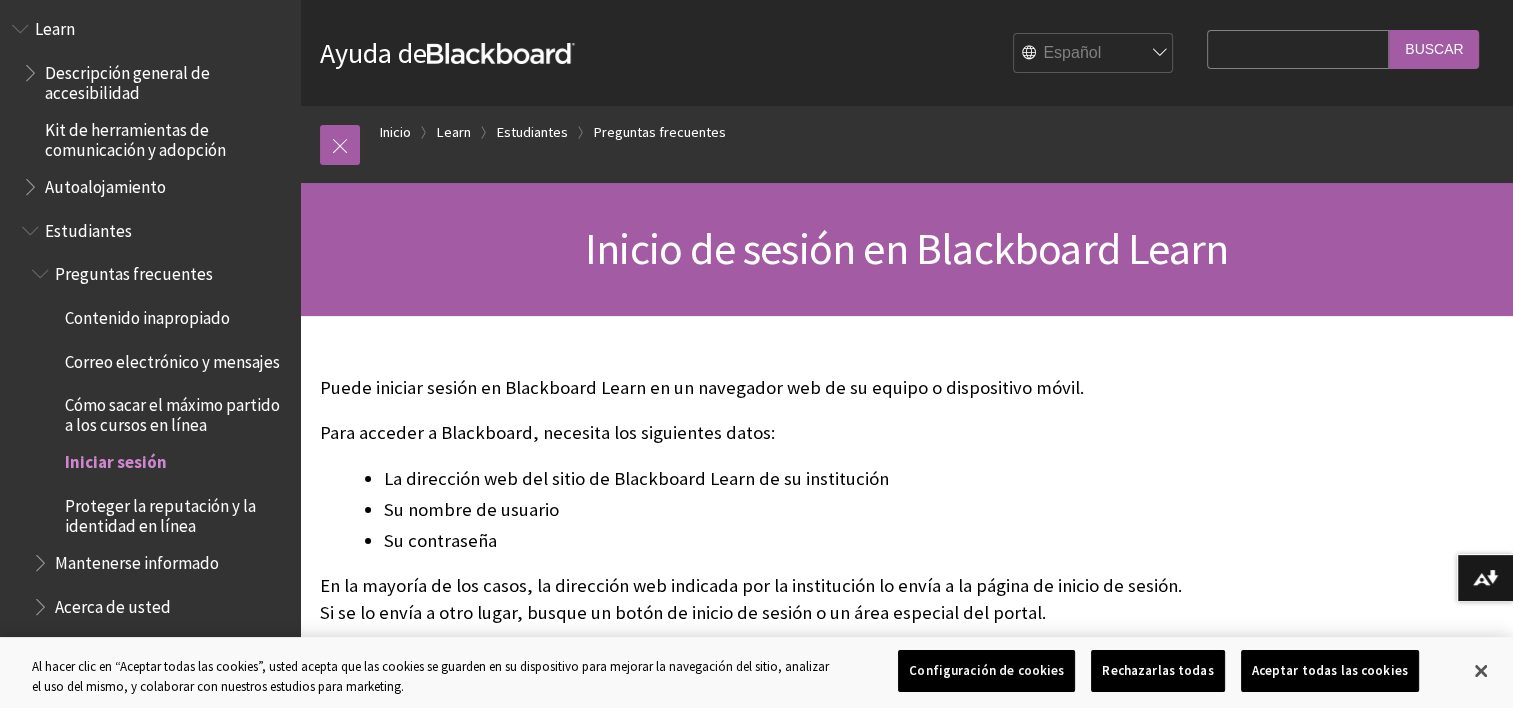 click on "Iniciar sesión" at bounding box center (116, 459) 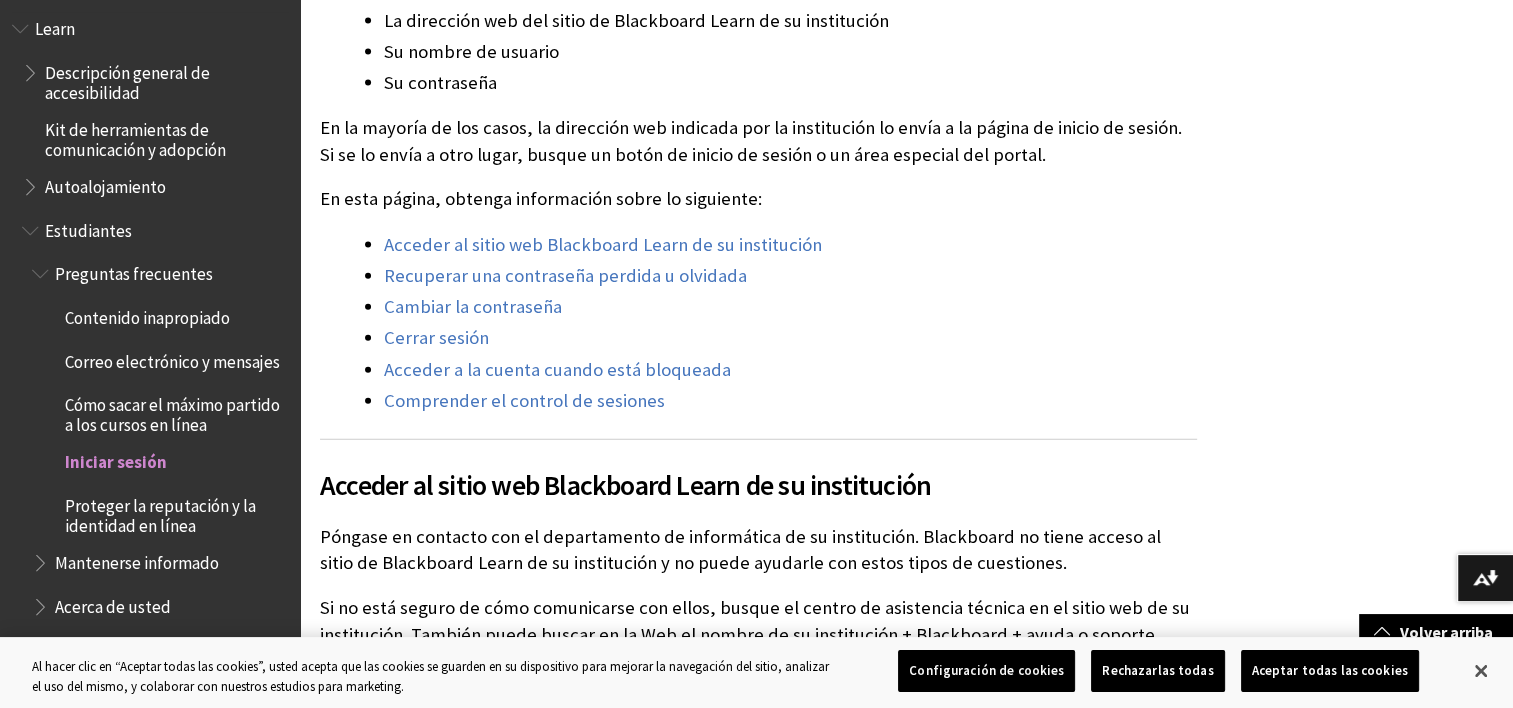 scroll, scrollTop: 4478, scrollLeft: 0, axis: vertical 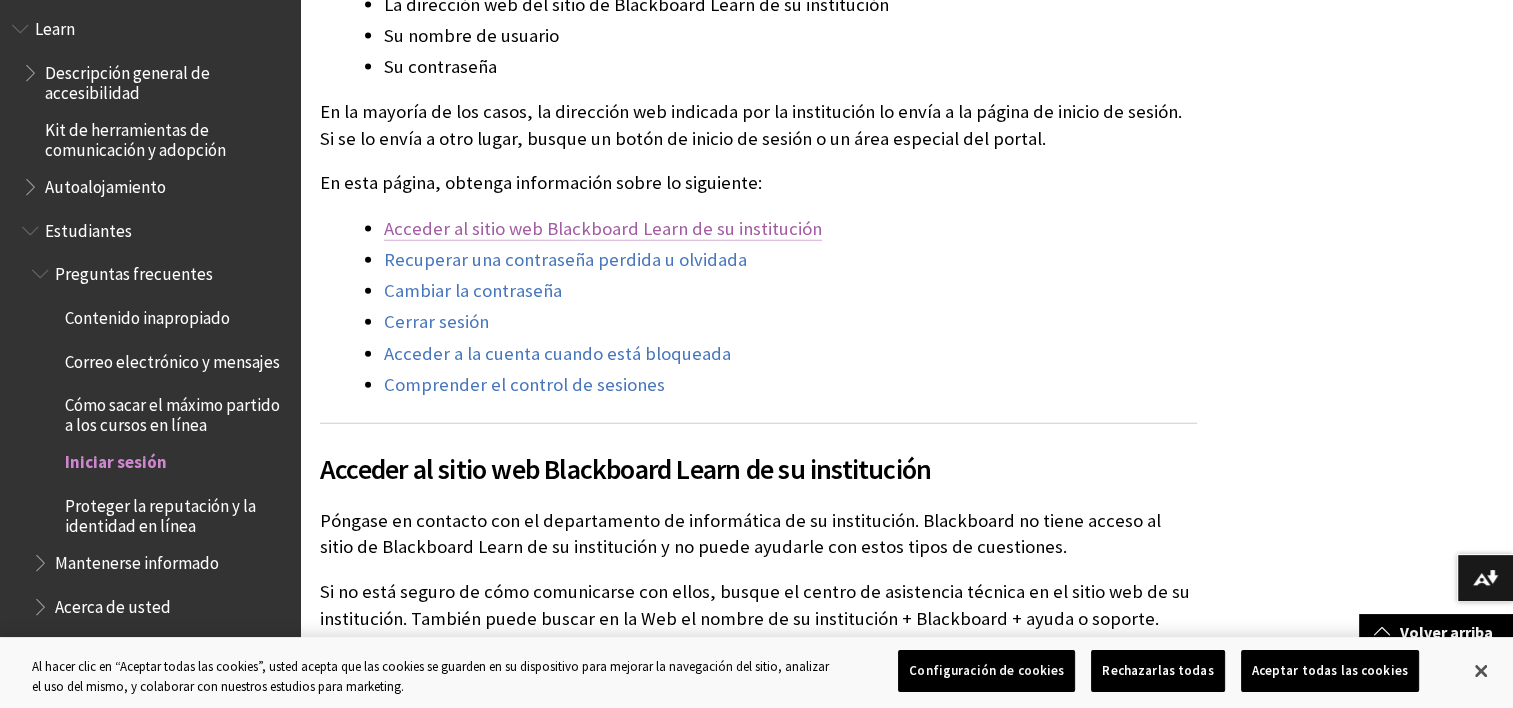click on "Acceder al sitio web Blackboard Learn de su institución" at bounding box center [603, 229] 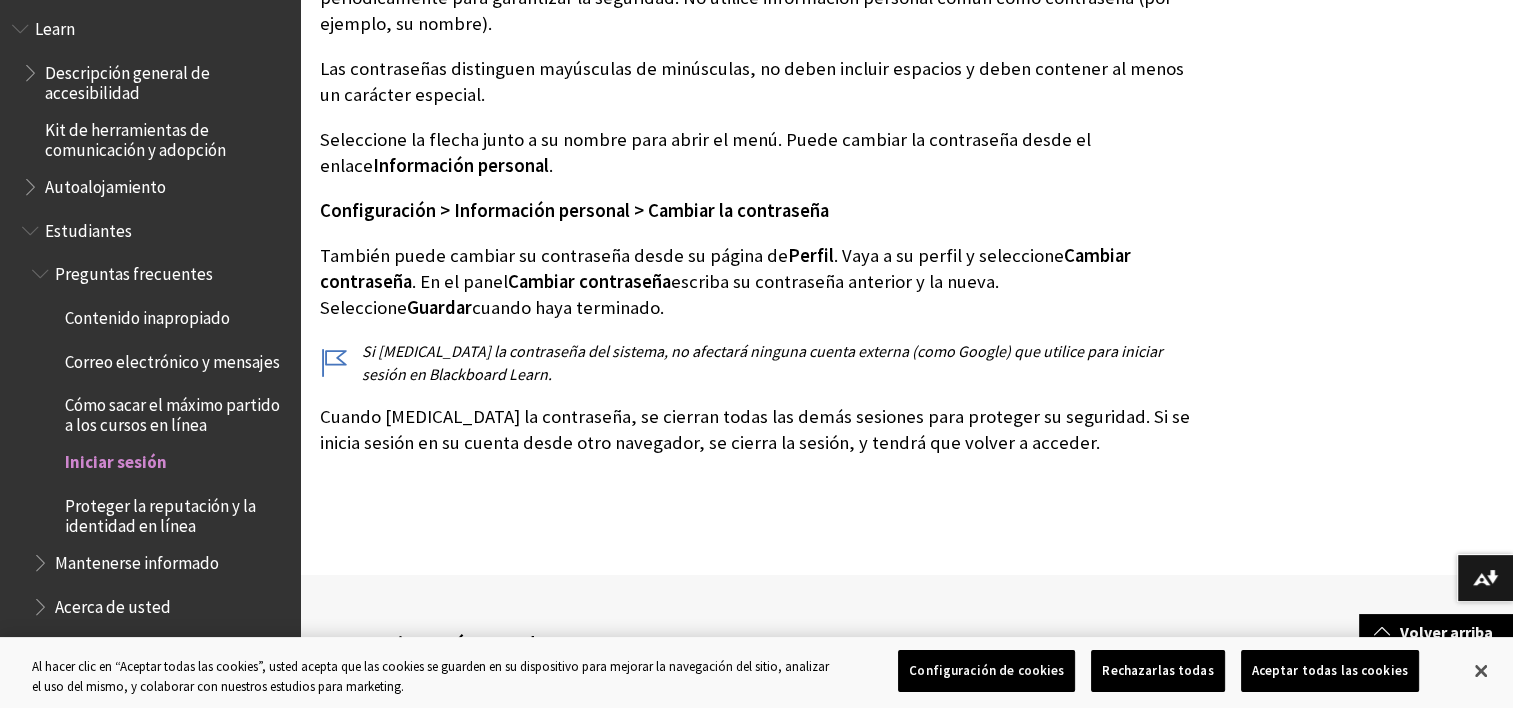 scroll, scrollTop: 5517, scrollLeft: 0, axis: vertical 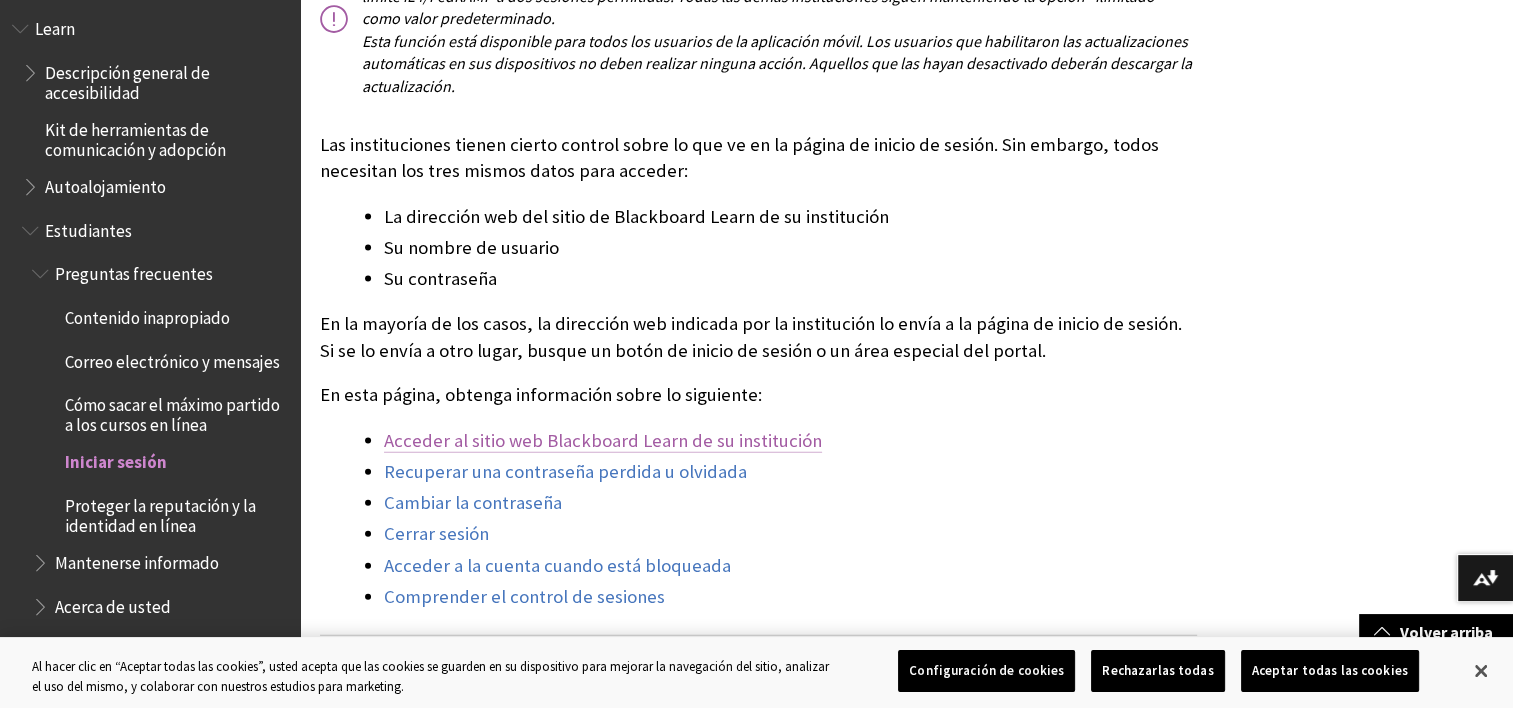 click on "Acceder al sitio web Blackboard Learn de su institución" at bounding box center (603, 441) 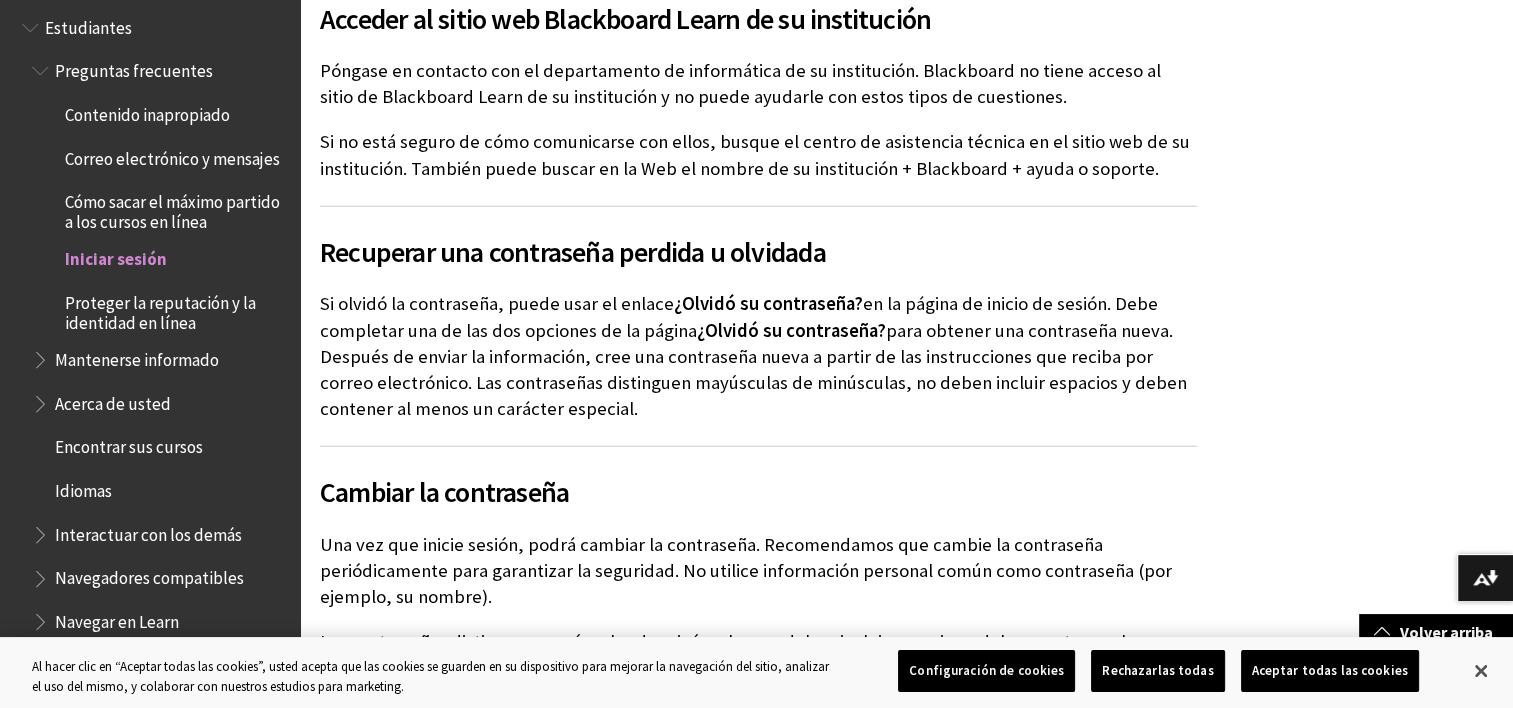 scroll, scrollTop: 1727, scrollLeft: 0, axis: vertical 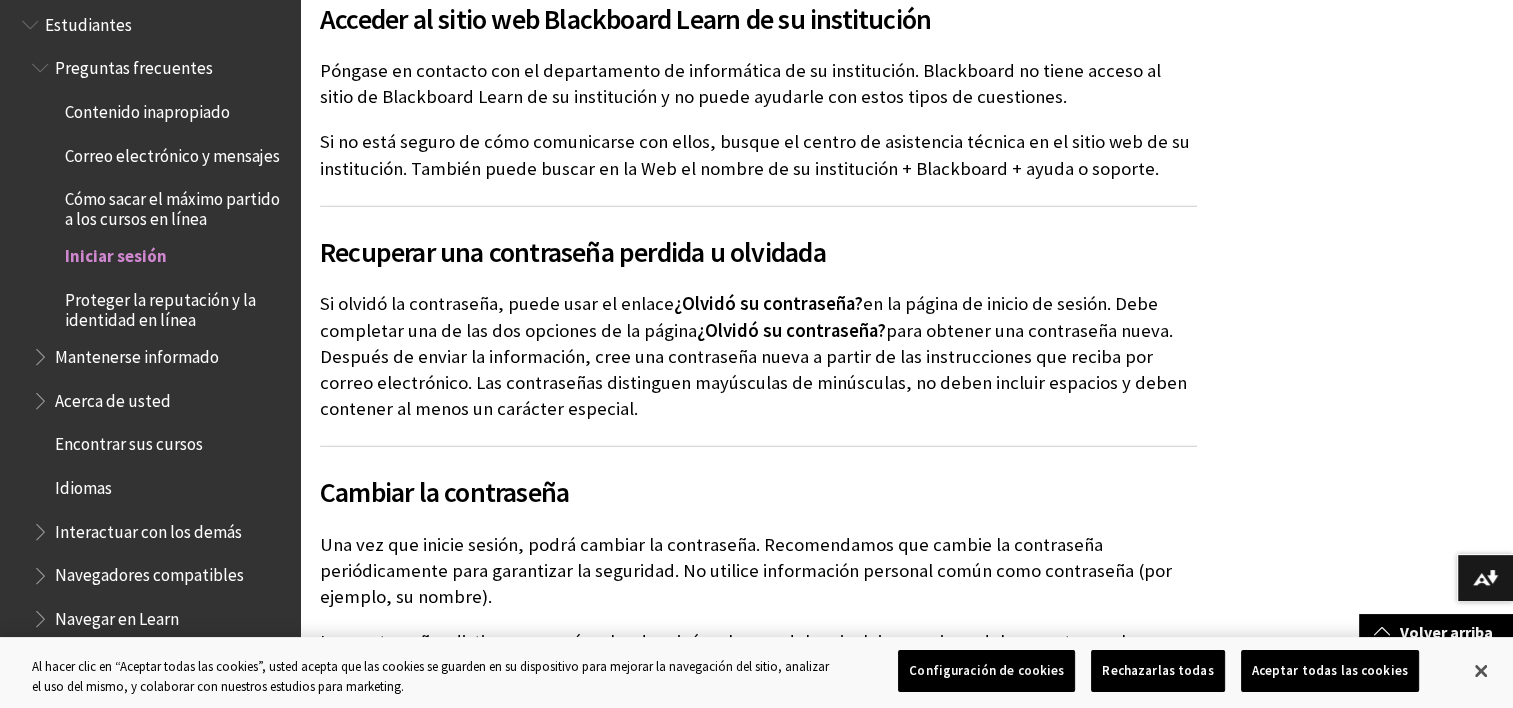 click on "Iniciar sesión" at bounding box center [116, 253] 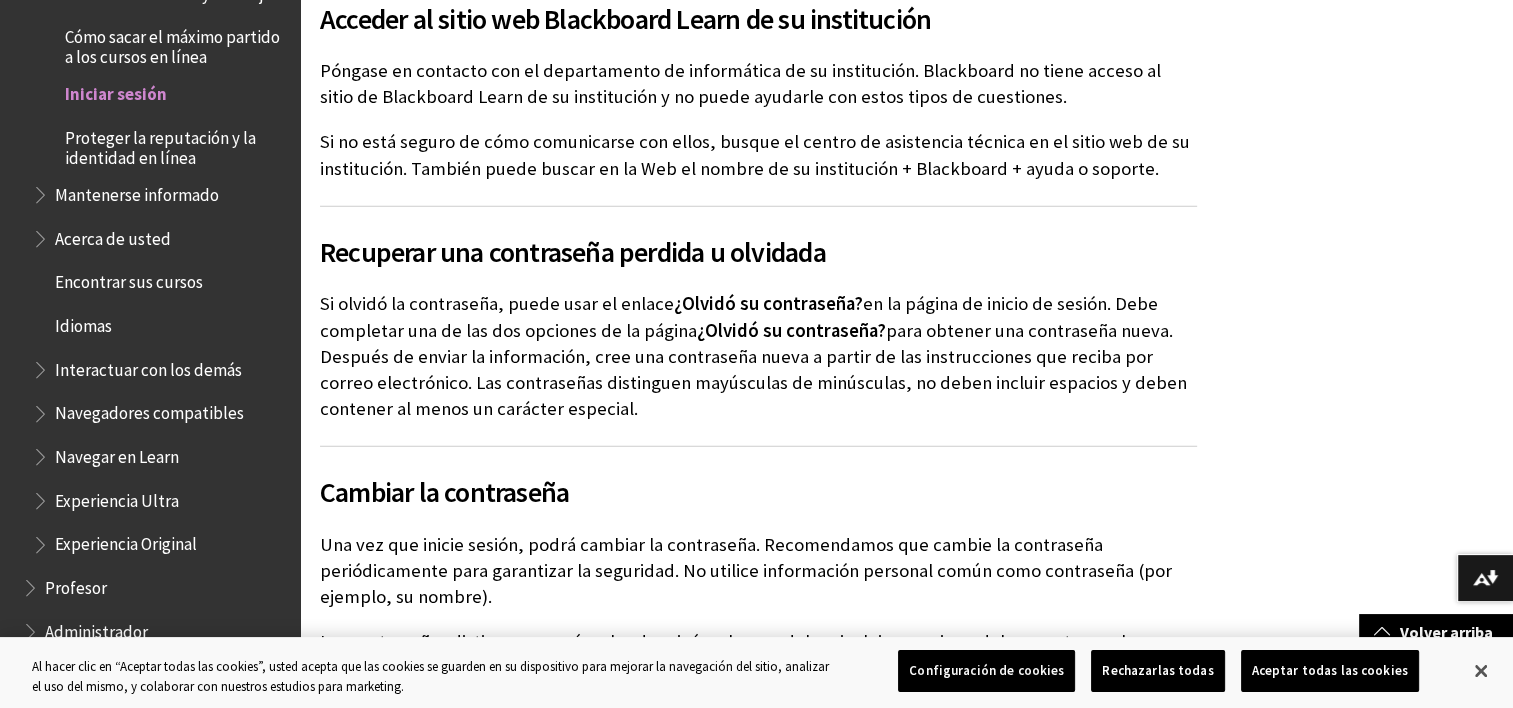 scroll, scrollTop: 1786, scrollLeft: 0, axis: vertical 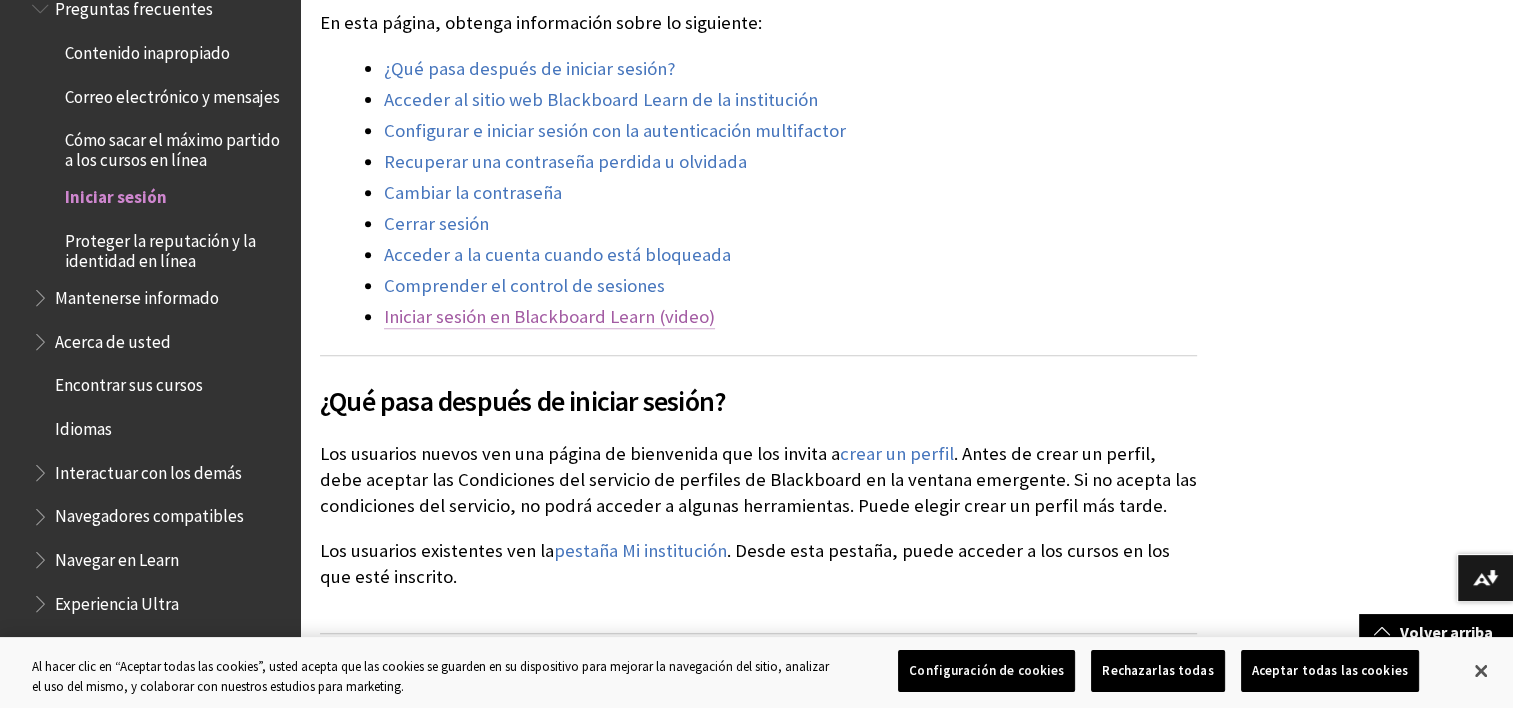 click on "Iniciar sesión en Blackboard Learn (video)" at bounding box center (549, 317) 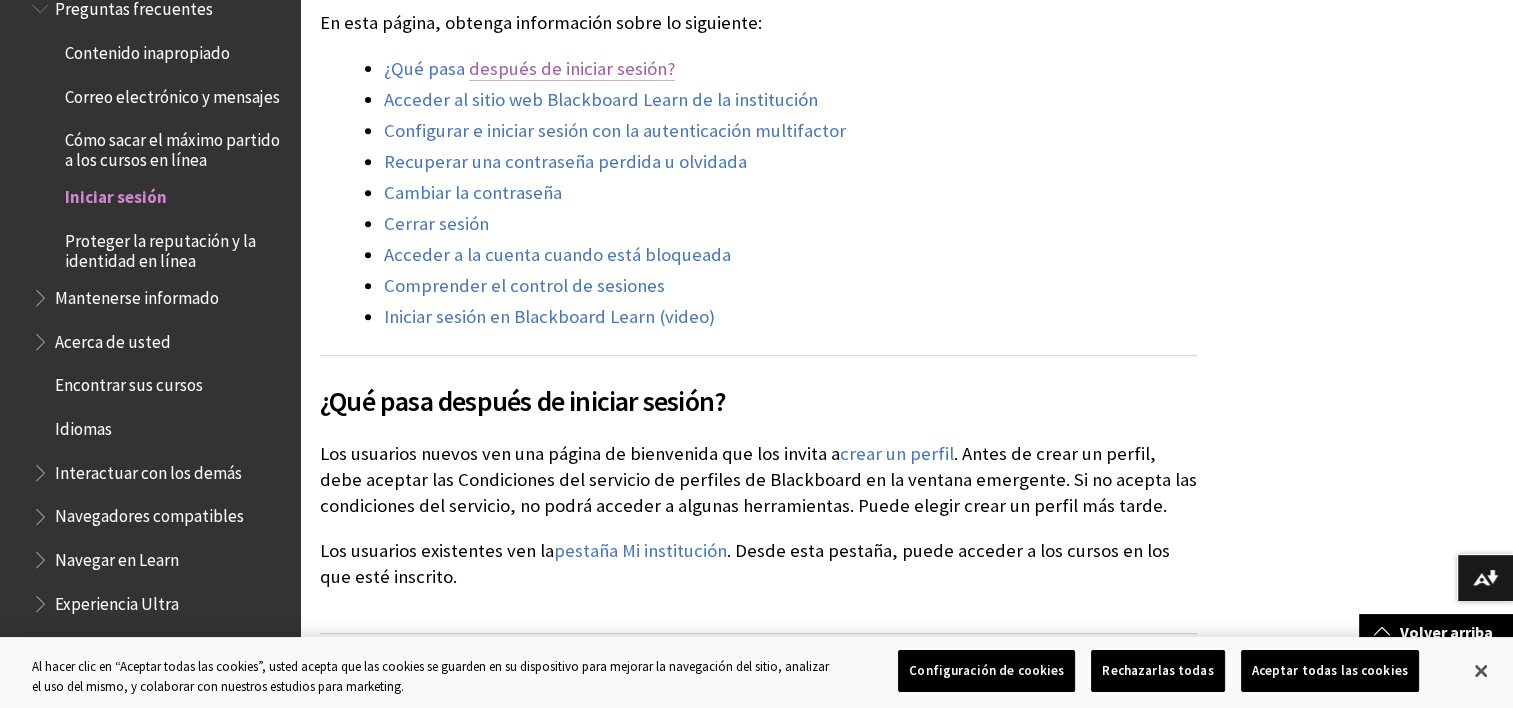 click on "después de iniciar sesión?" at bounding box center (572, 69) 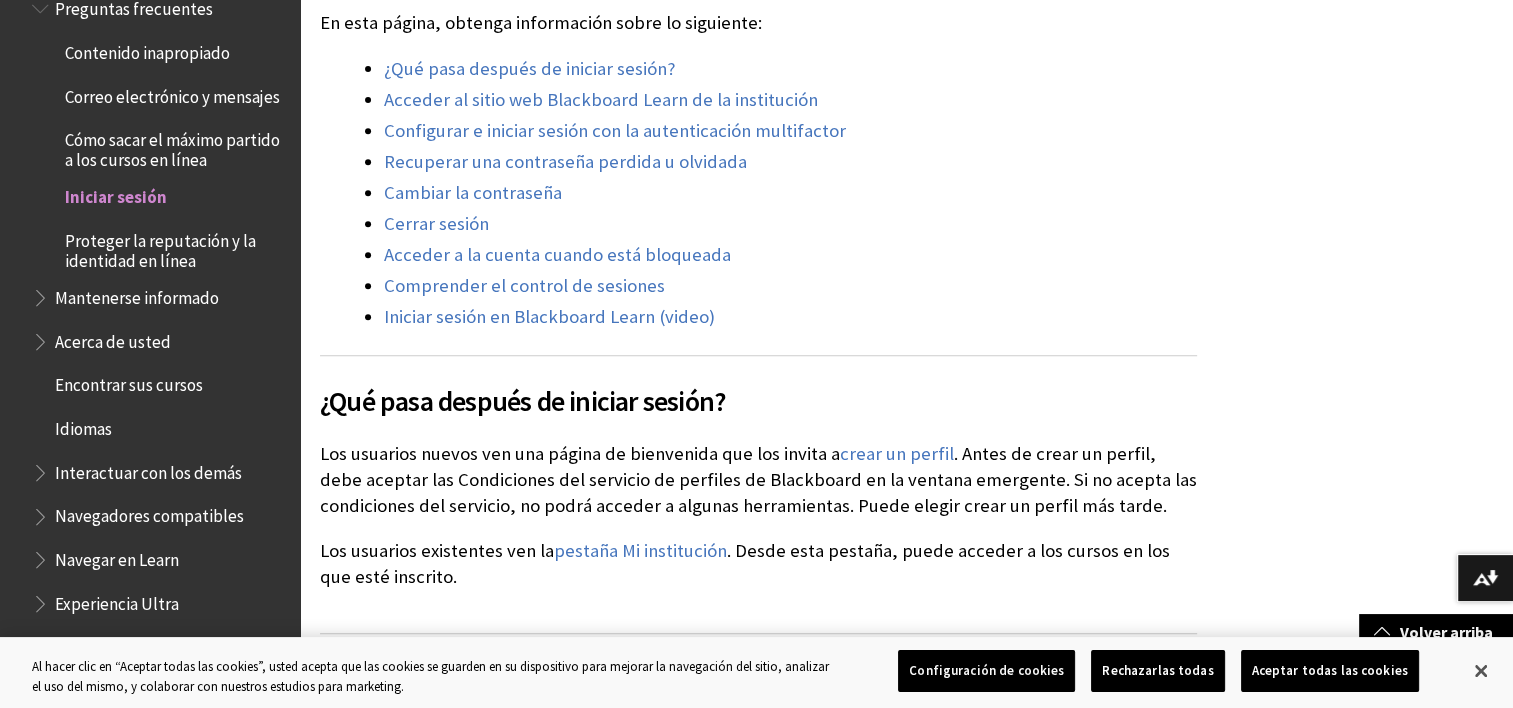 click on "¿Qué   pasa   después de iniciar sesión?" at bounding box center (790, 69) 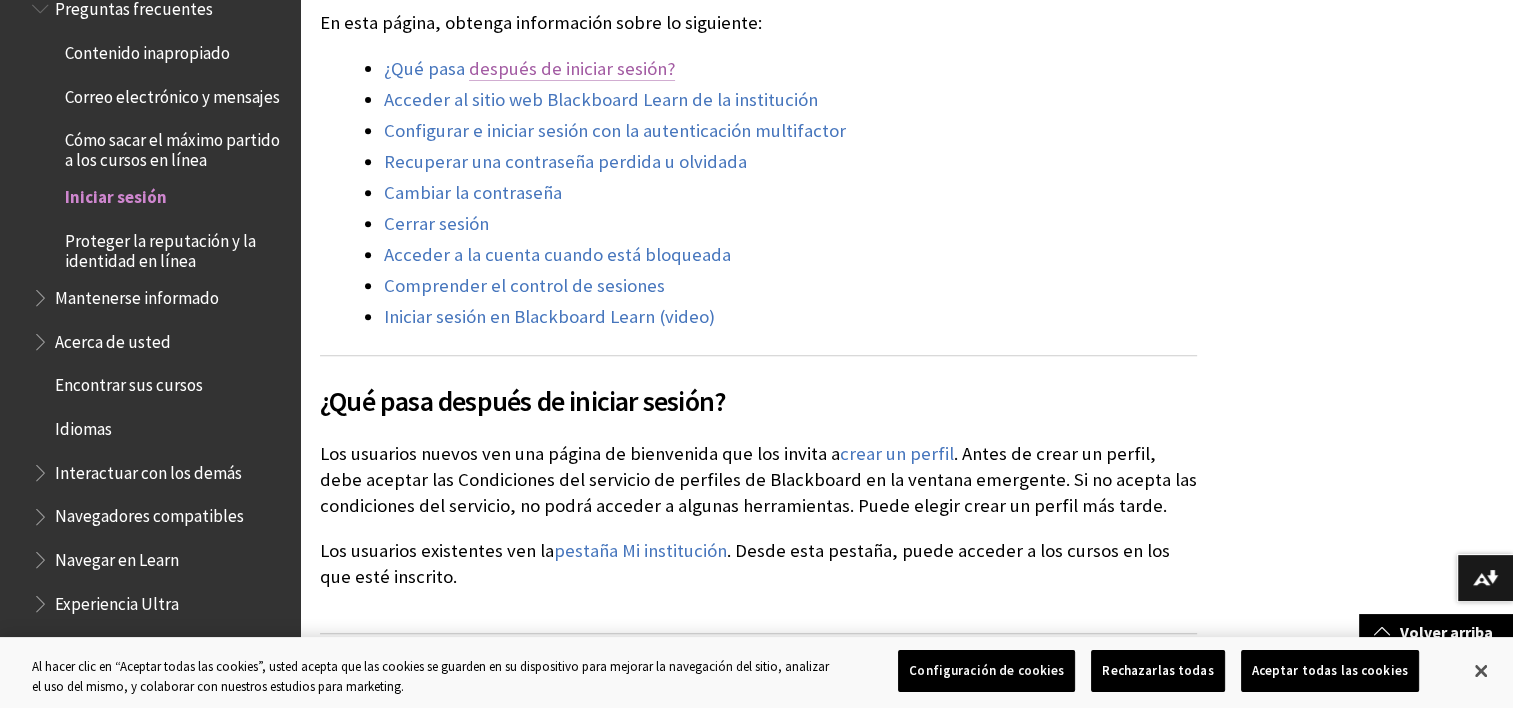 click on "después de iniciar sesión?" at bounding box center [572, 69] 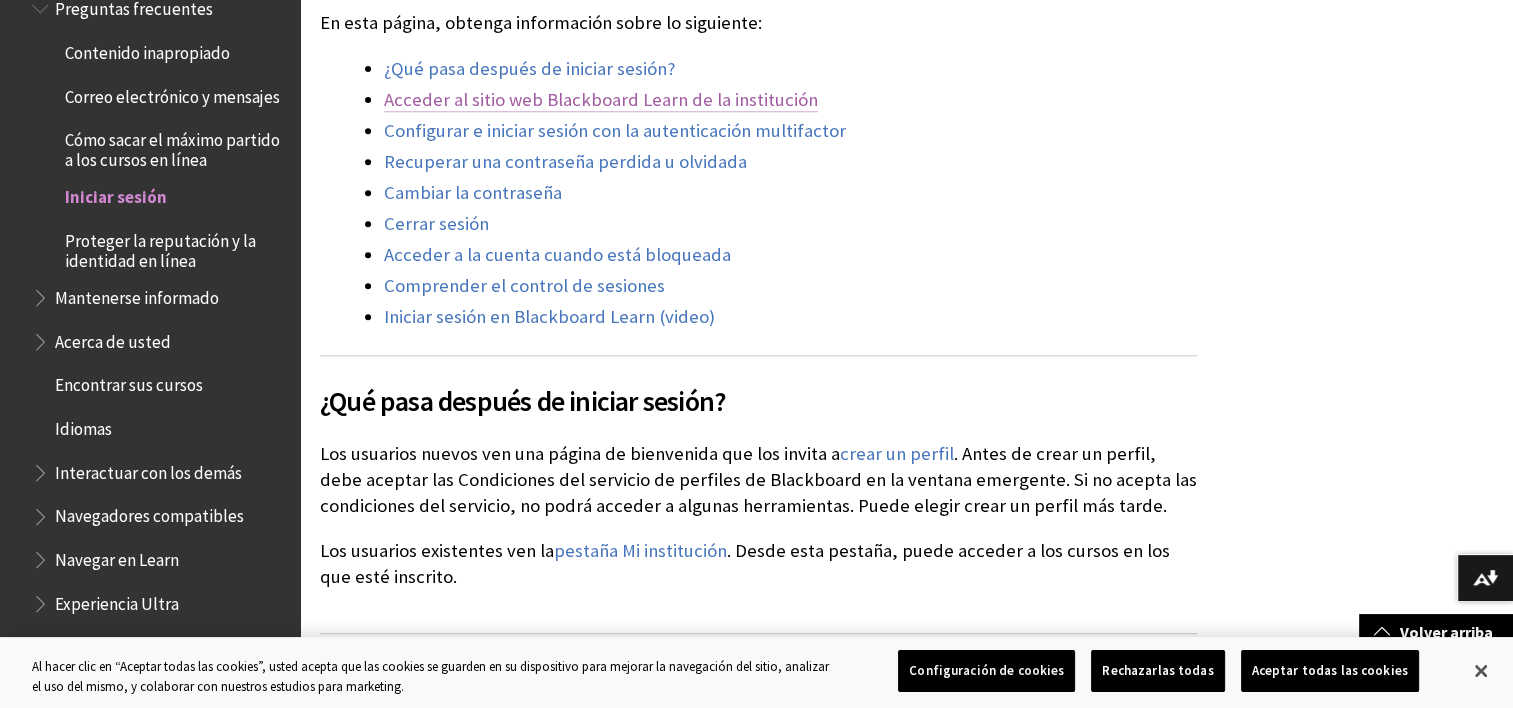 click on "Acceder al sitio web Blackboard Learn de la institución" at bounding box center [601, 100] 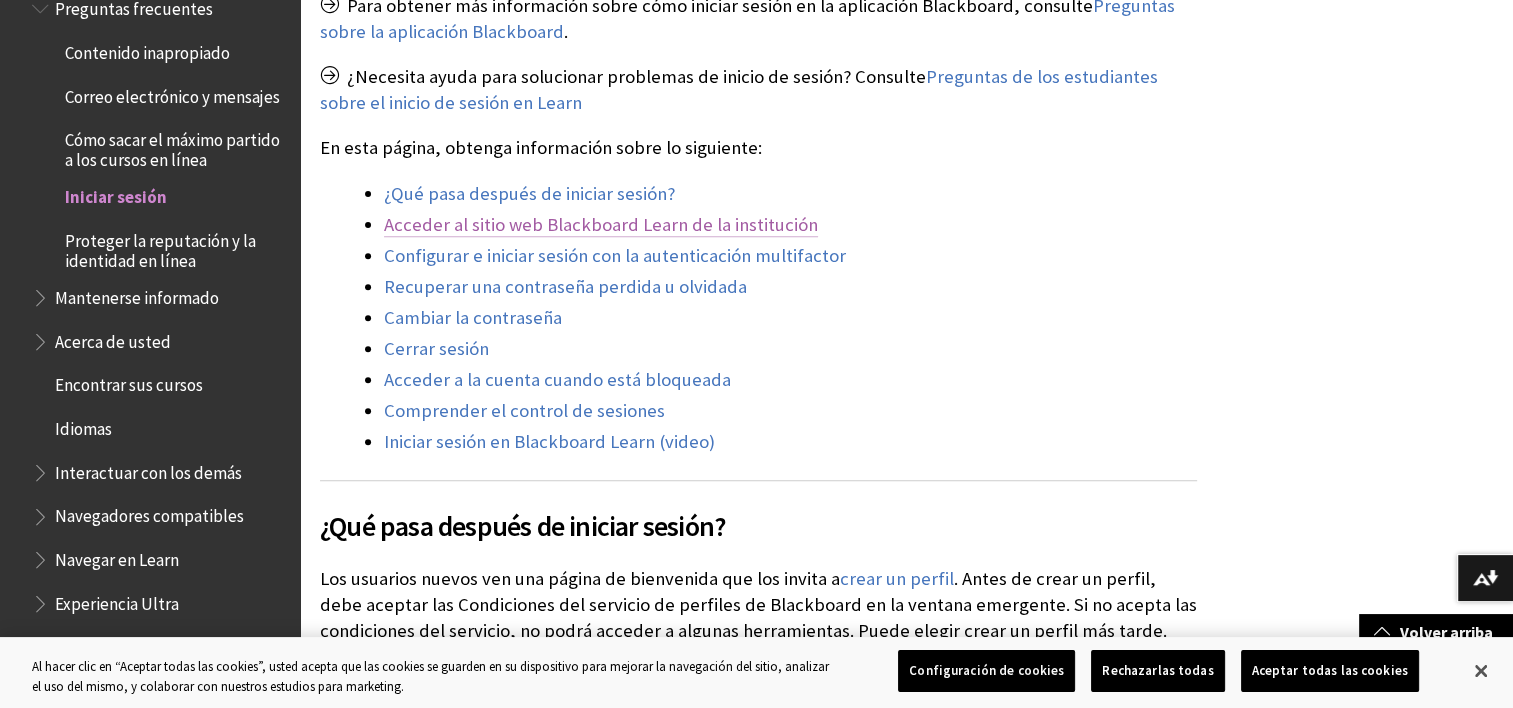 scroll, scrollTop: 696, scrollLeft: 0, axis: vertical 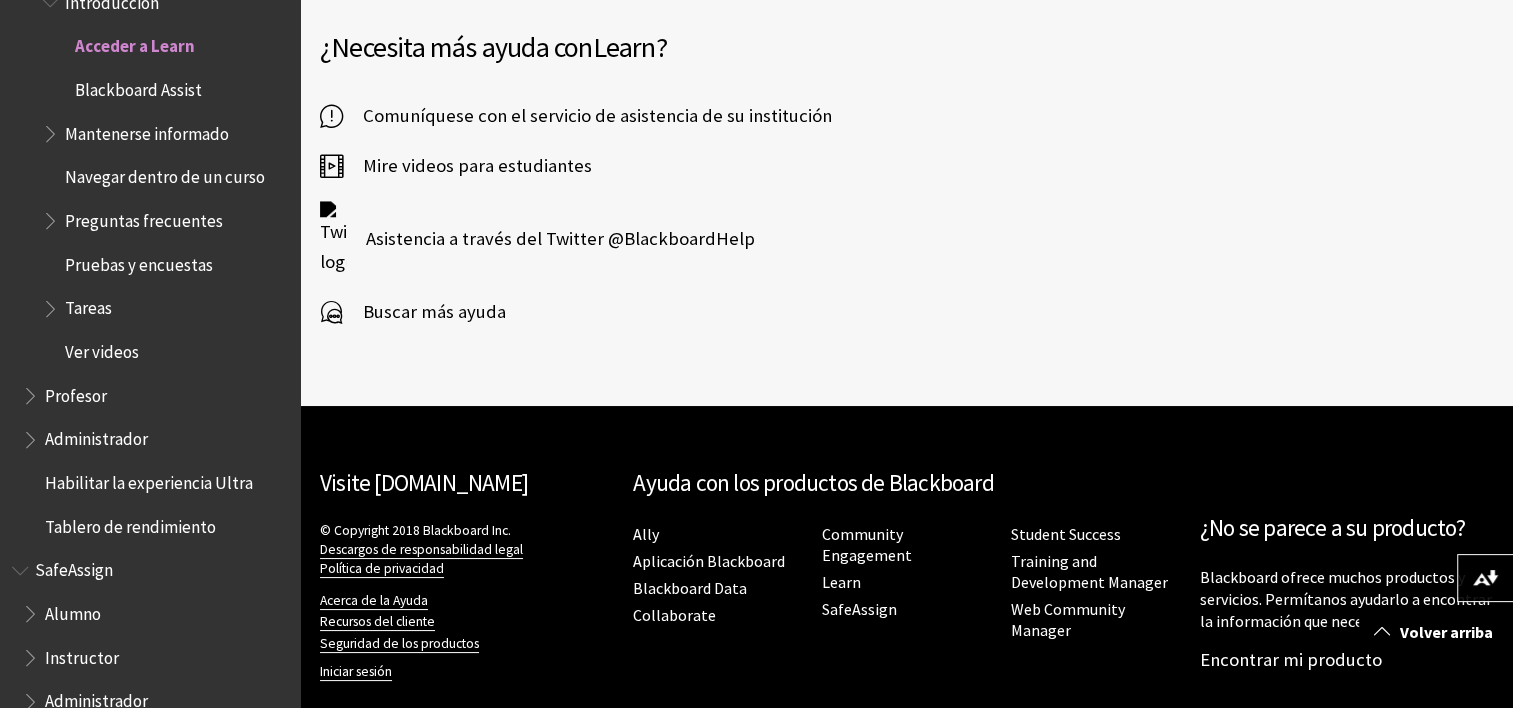 click on "Blackboard Assist" at bounding box center (138, 86) 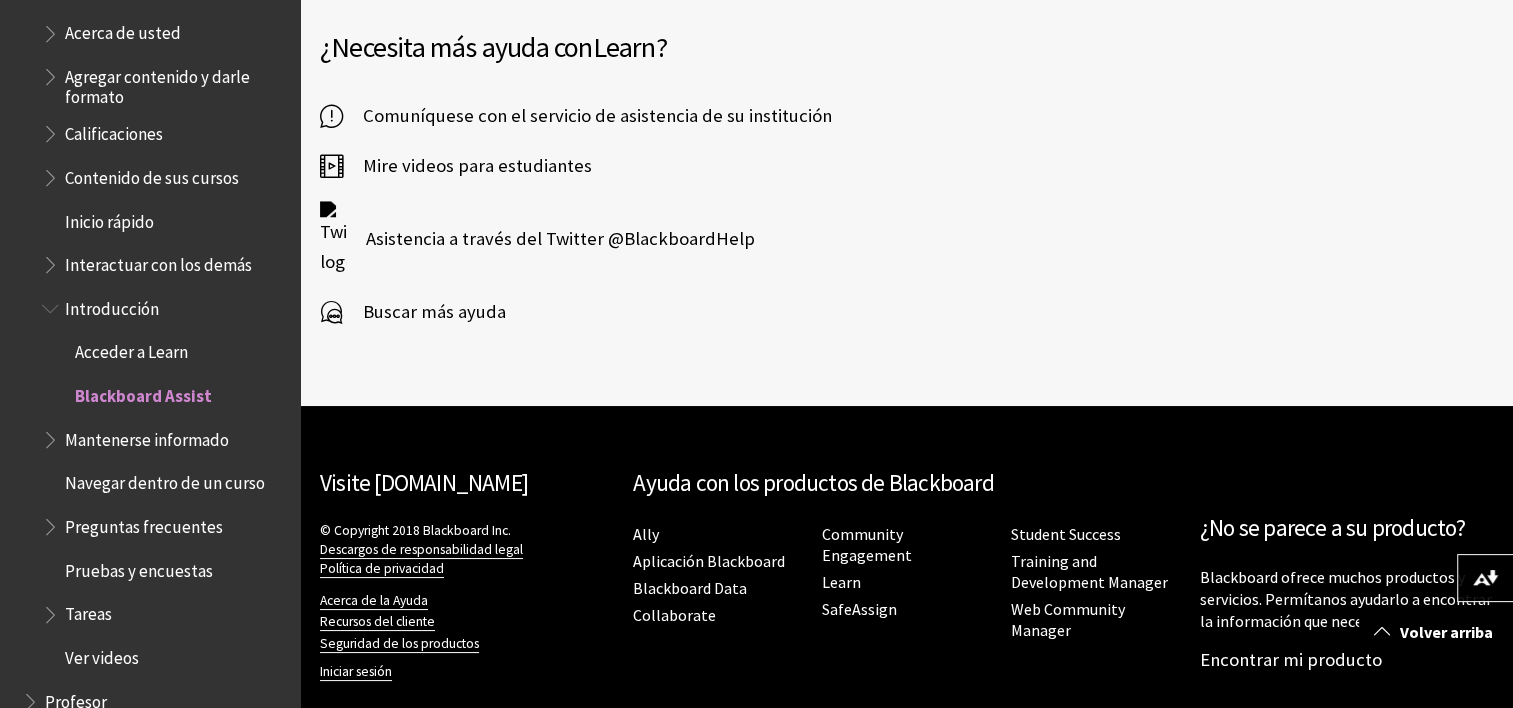 scroll, scrollTop: 2176, scrollLeft: 0, axis: vertical 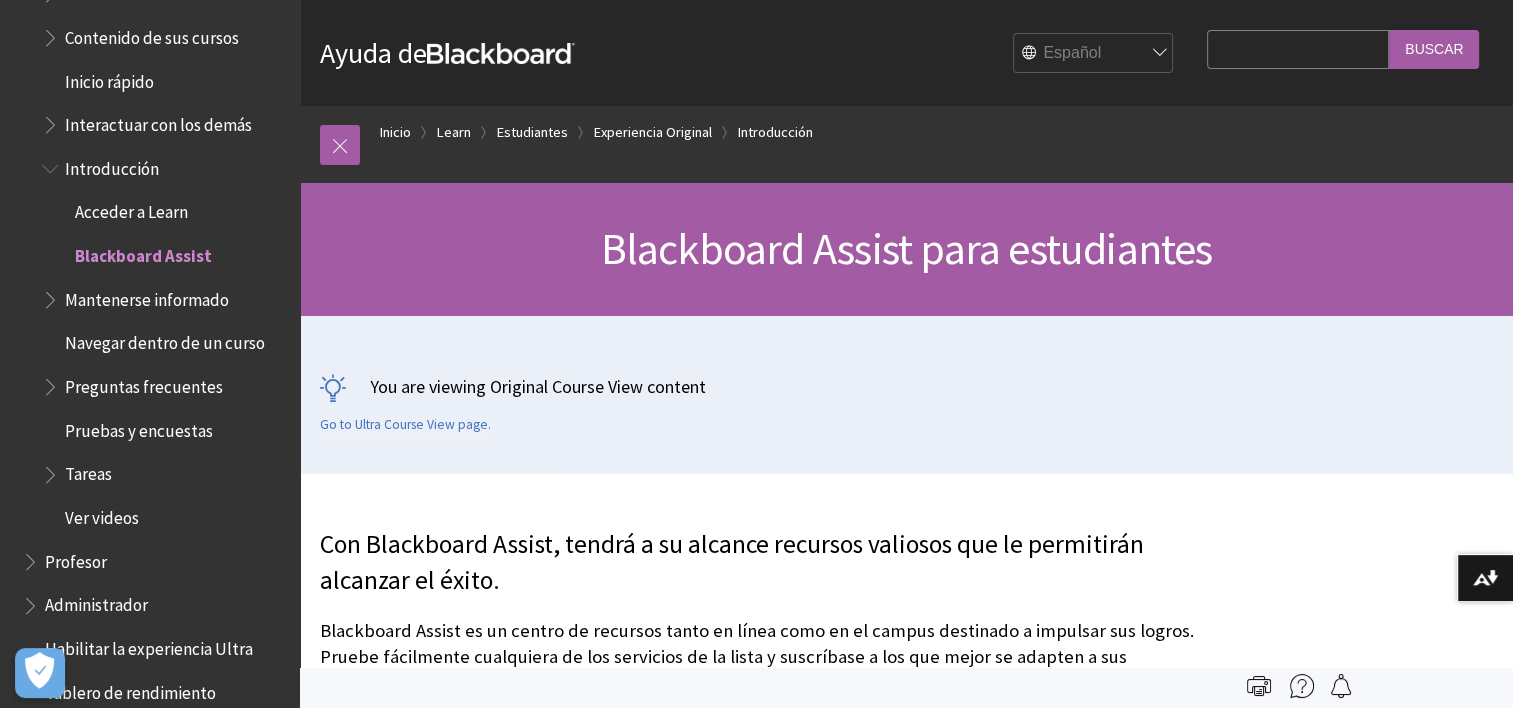 click on "Acceder a Learn" at bounding box center (170, 213) 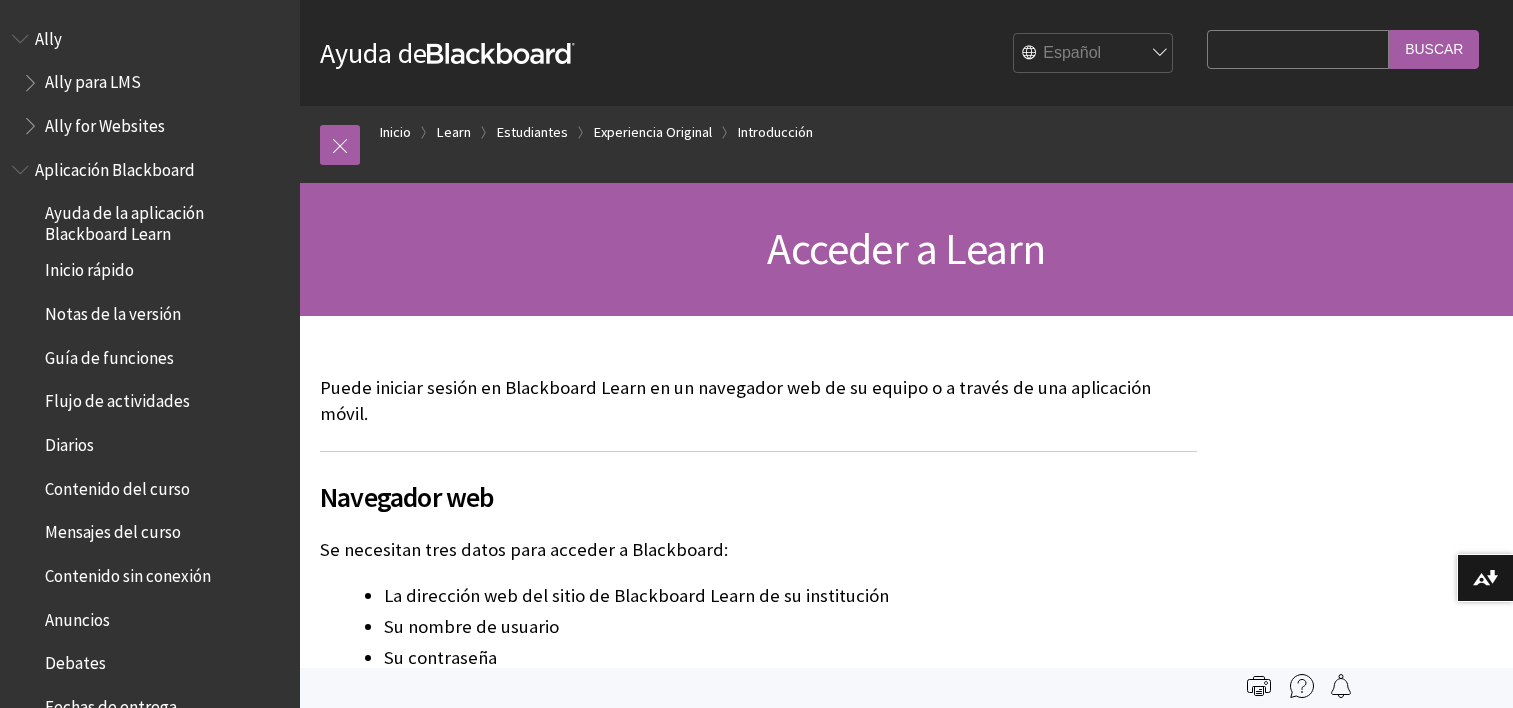 scroll, scrollTop: 0, scrollLeft: 0, axis: both 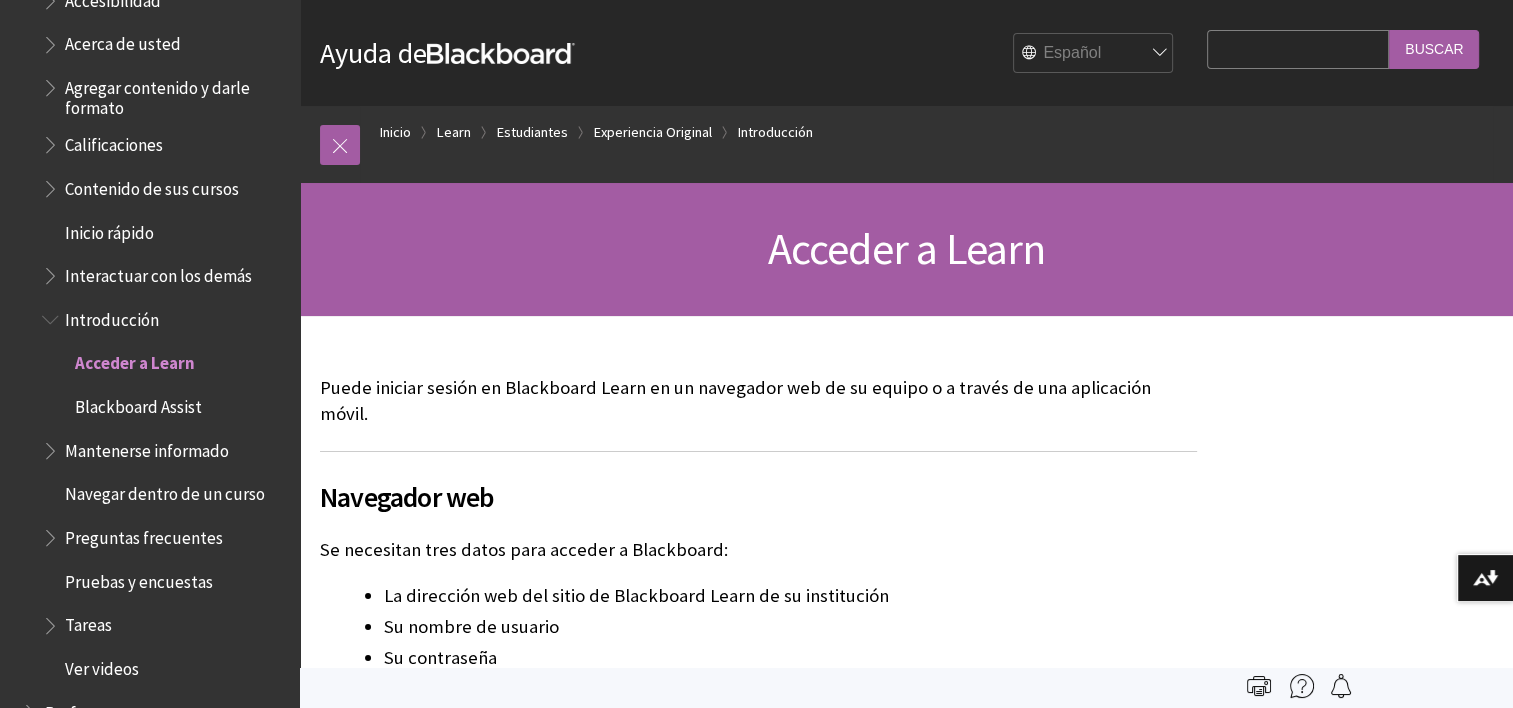 click on "Inicio rápido" at bounding box center [109, 229] 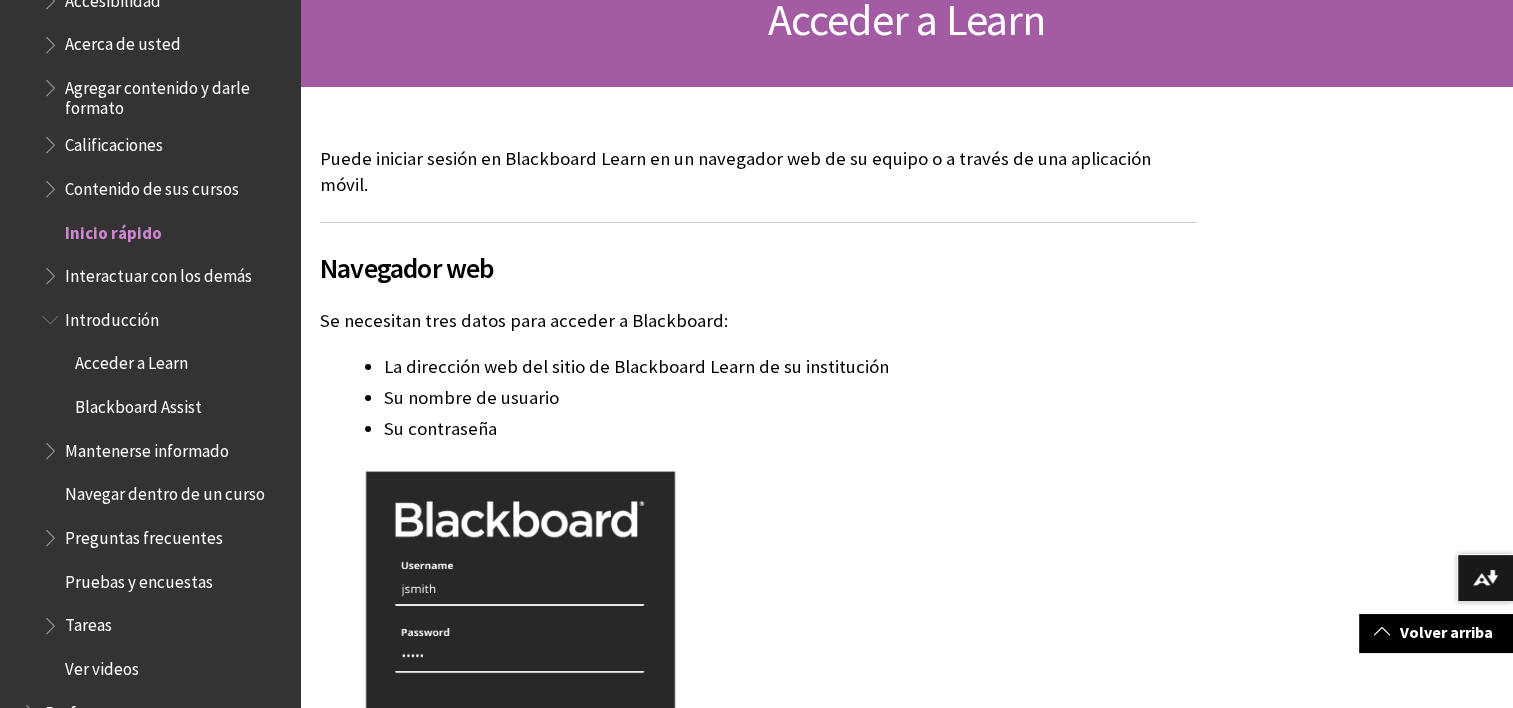 scroll, scrollTop: 450, scrollLeft: 0, axis: vertical 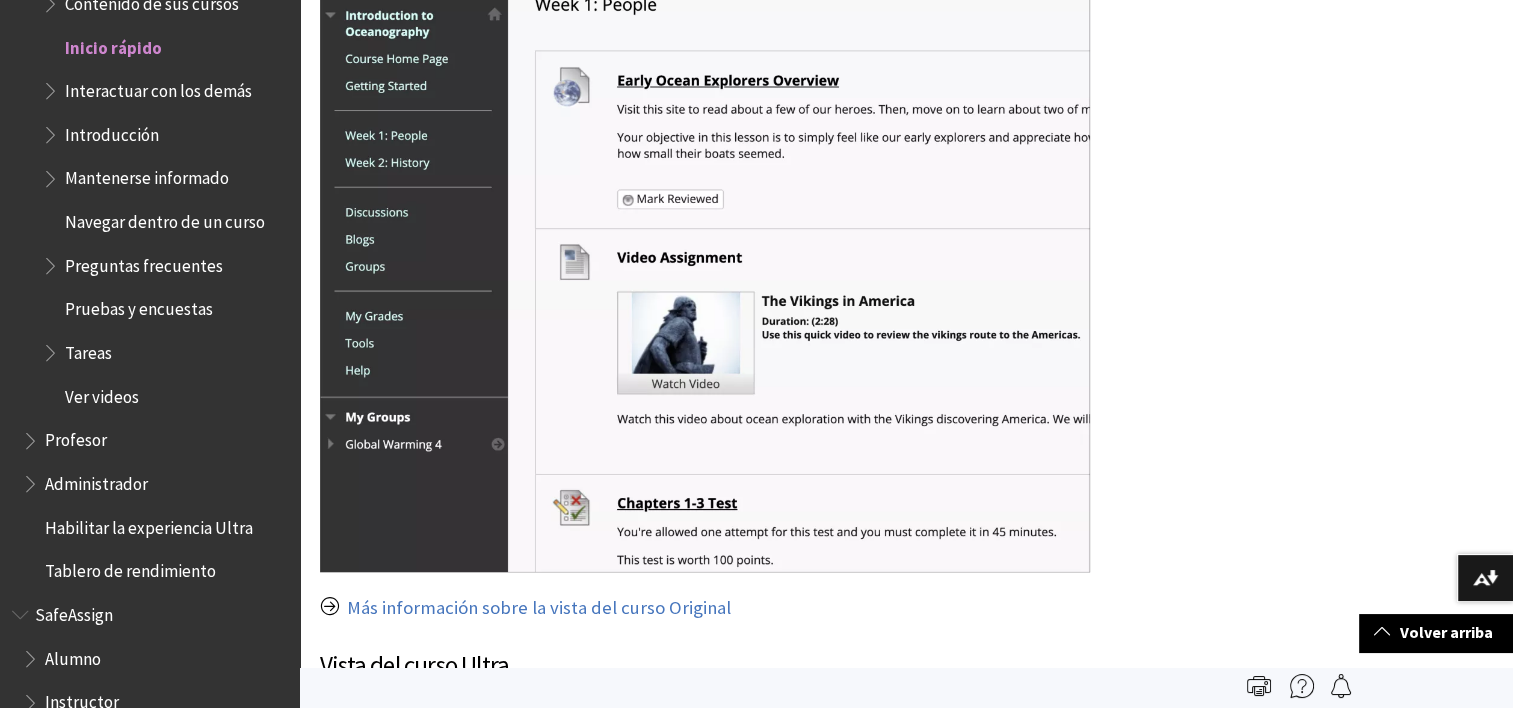 click at bounding box center (705, 267) 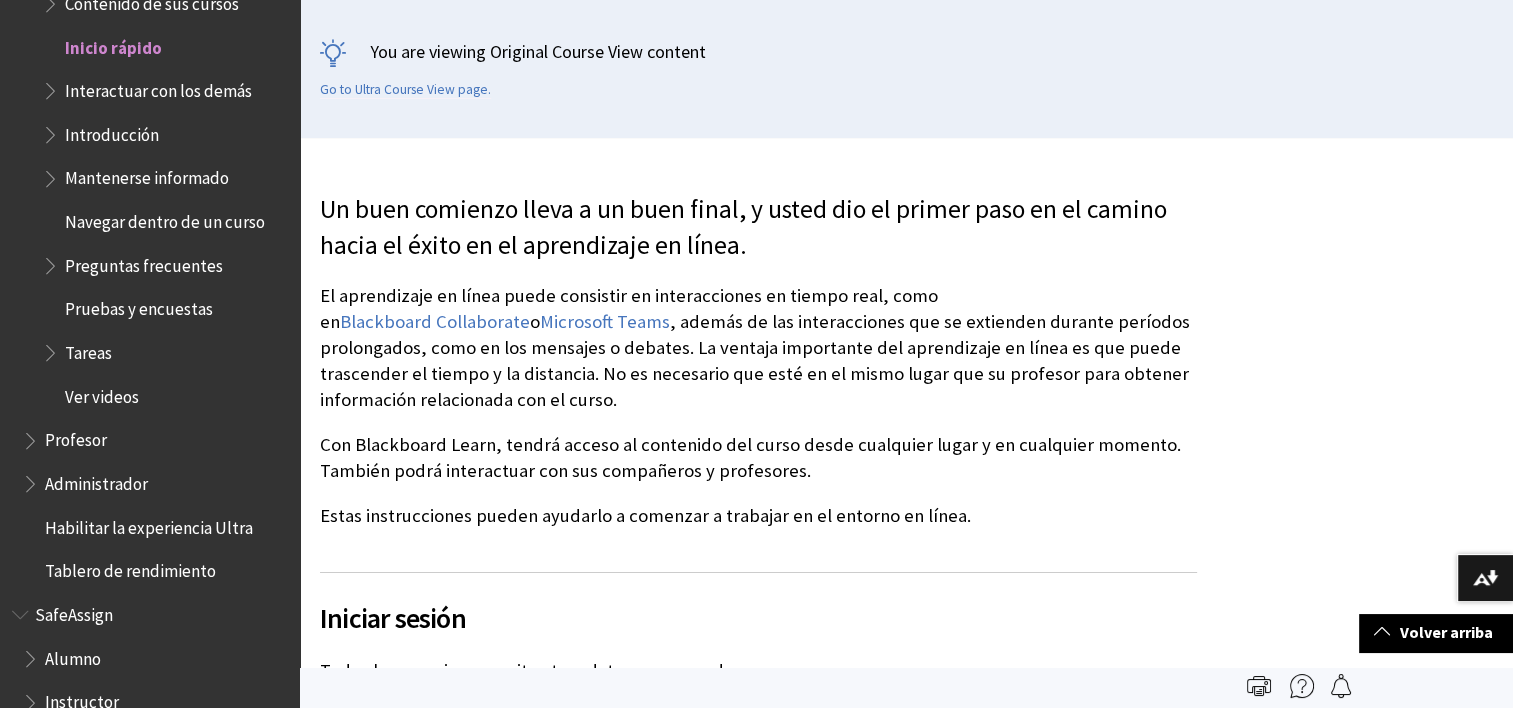 scroll, scrollTop: 0, scrollLeft: 0, axis: both 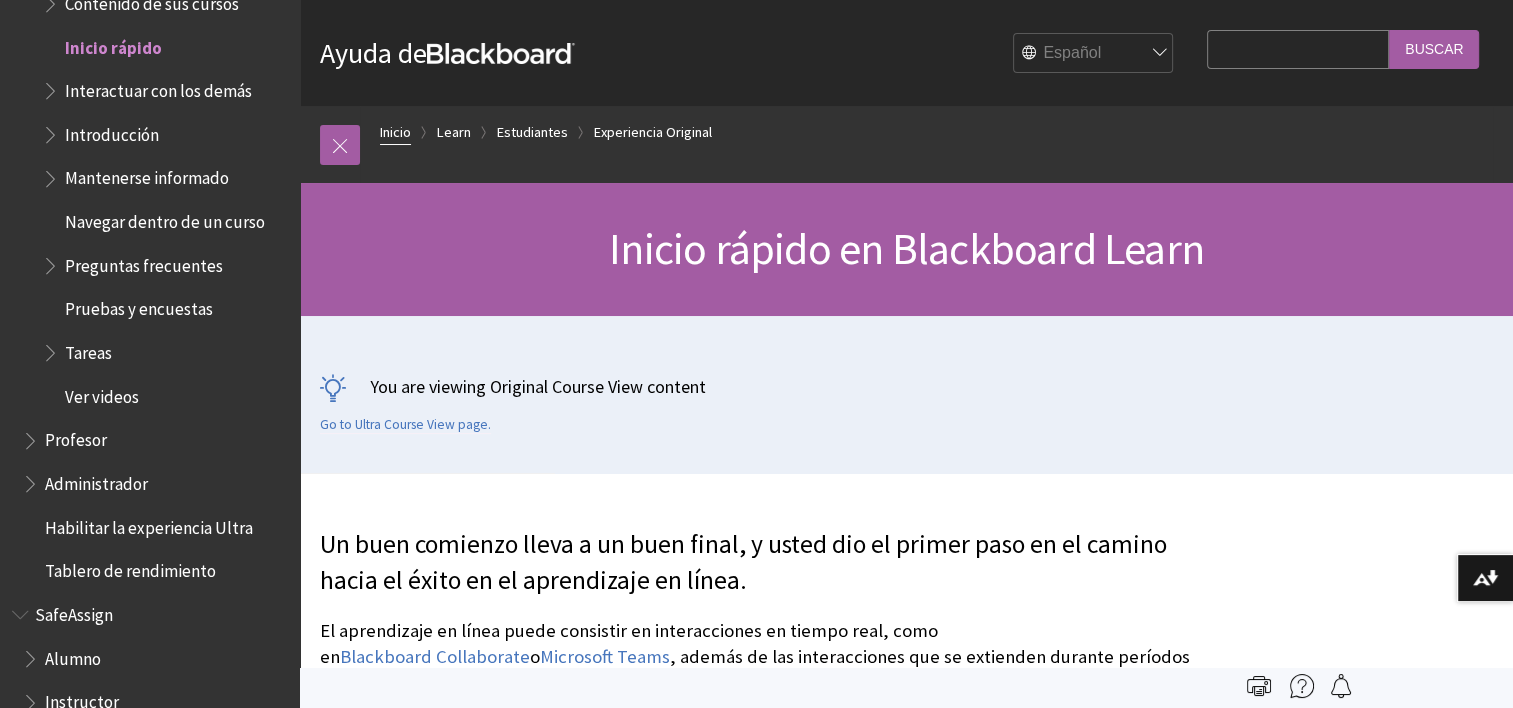 click on "Inicio" at bounding box center [395, 132] 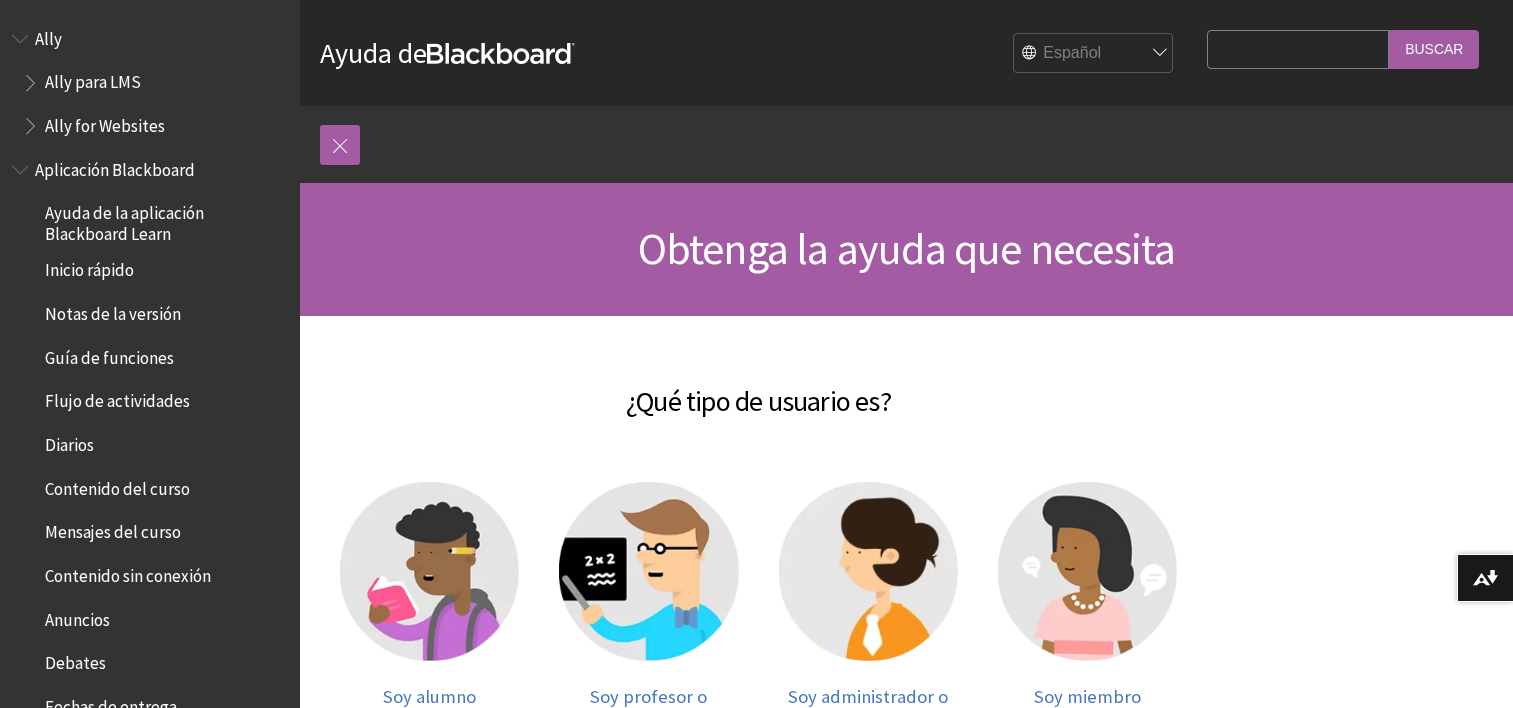 scroll, scrollTop: 0, scrollLeft: 0, axis: both 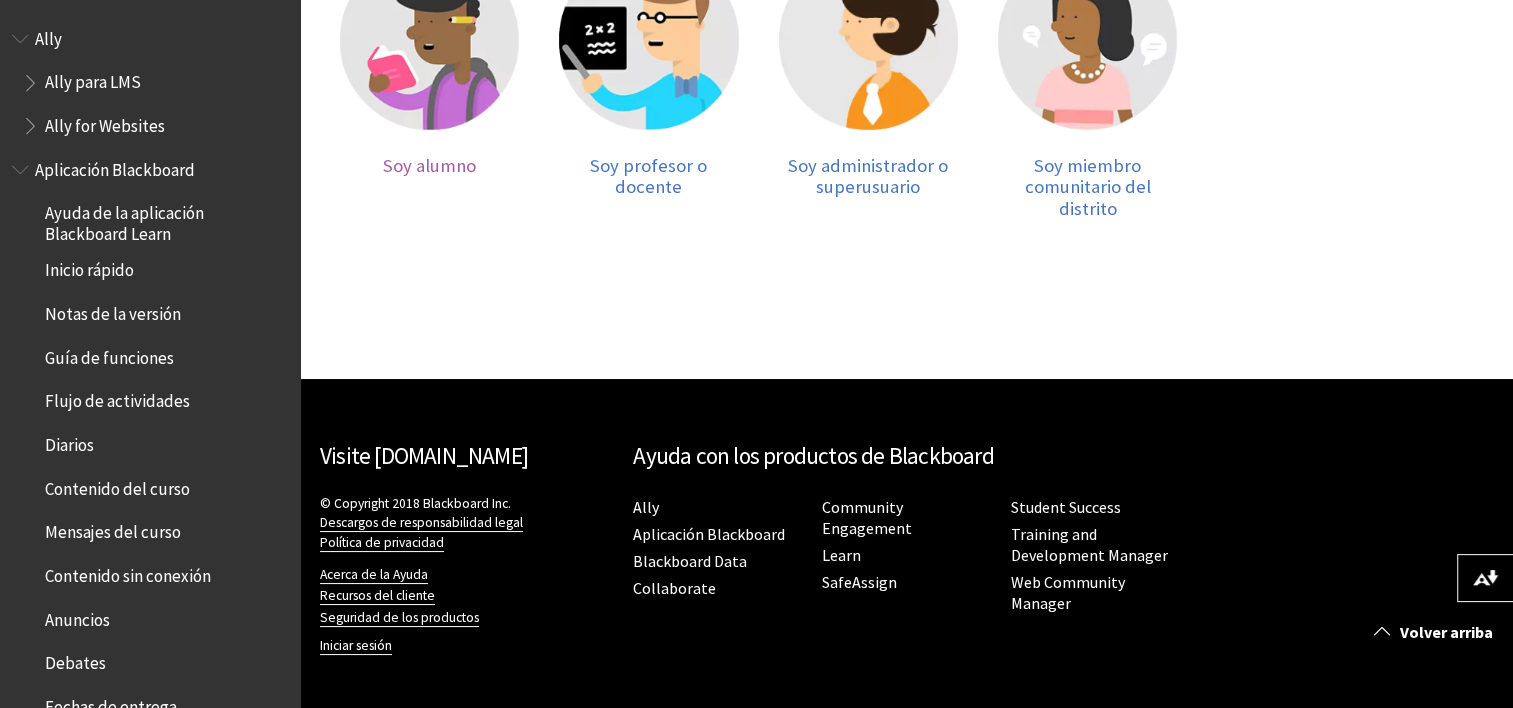 click at bounding box center (429, 40) 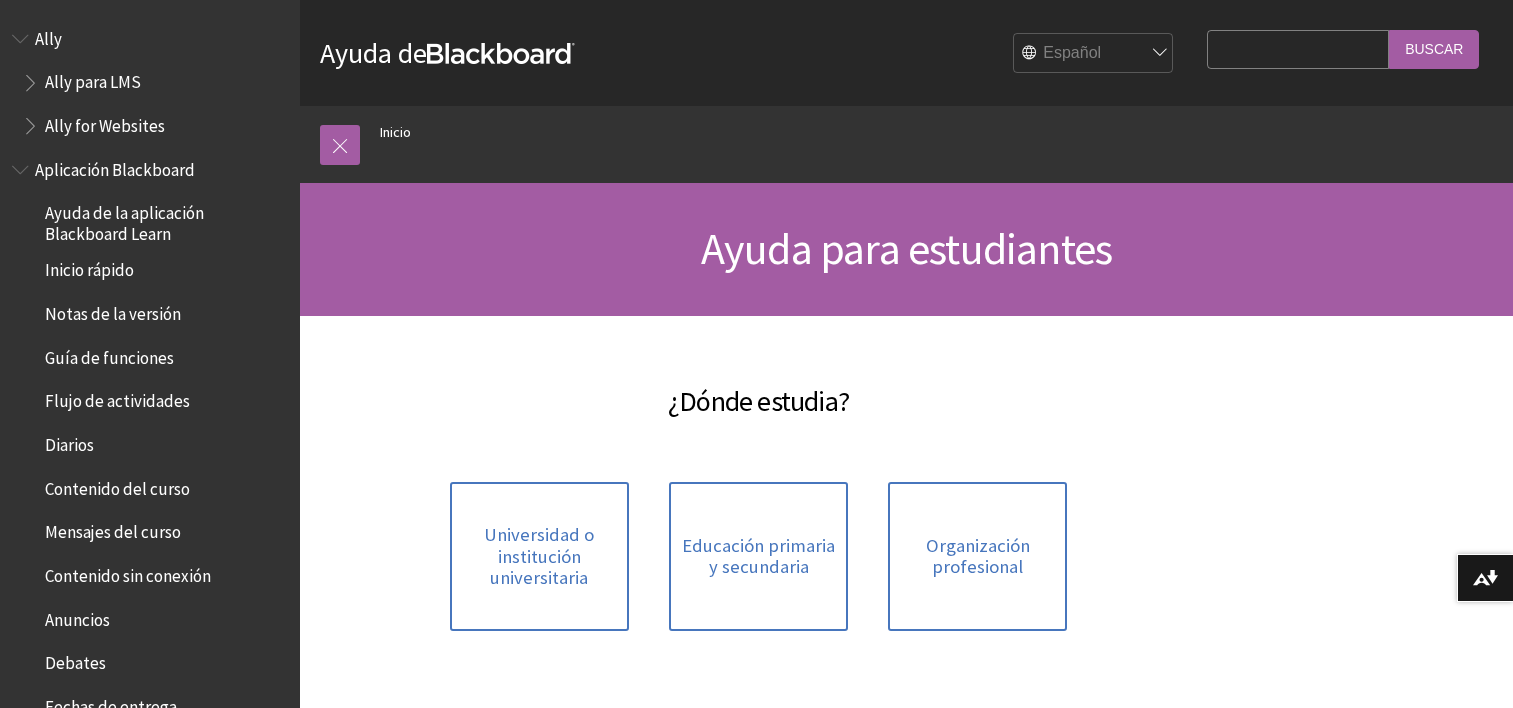 scroll, scrollTop: 0, scrollLeft: 0, axis: both 